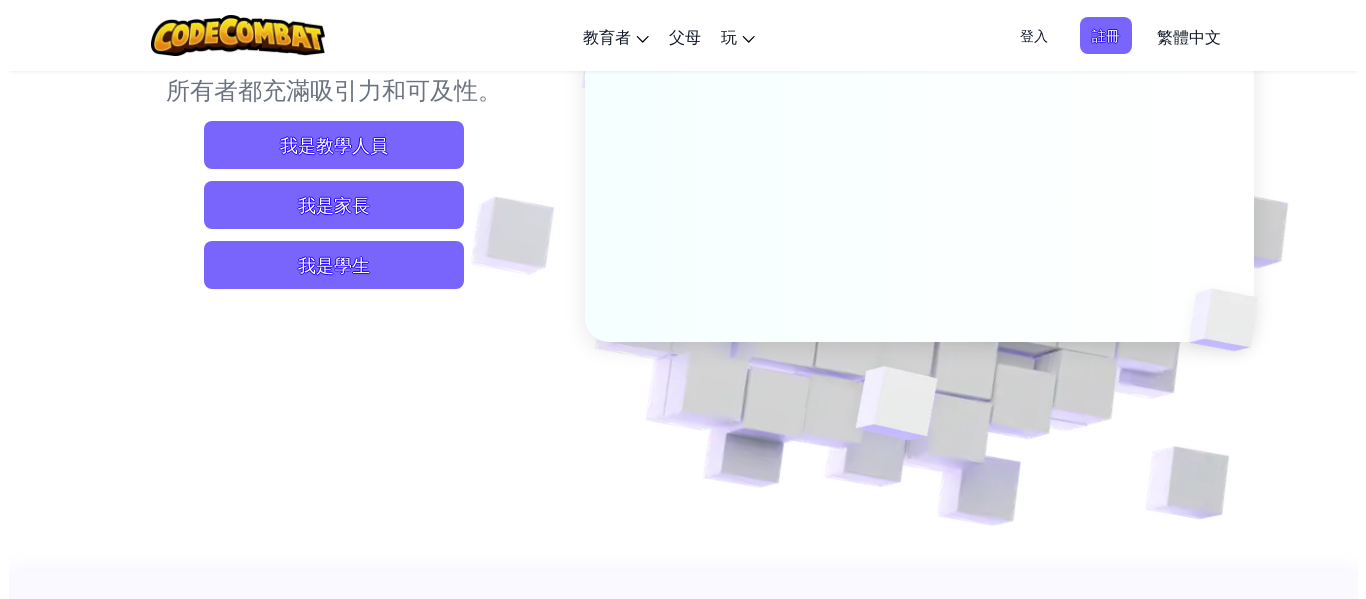 scroll, scrollTop: 267, scrollLeft: 0, axis: vertical 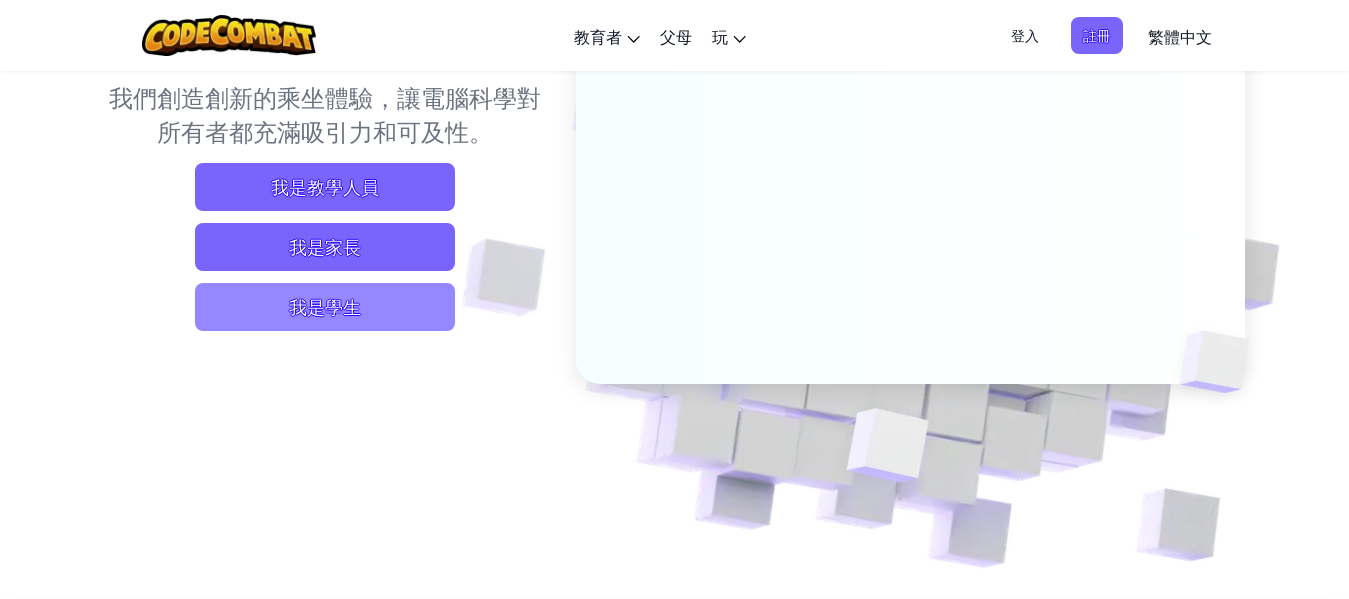 click on "我是學生" at bounding box center (325, 307) 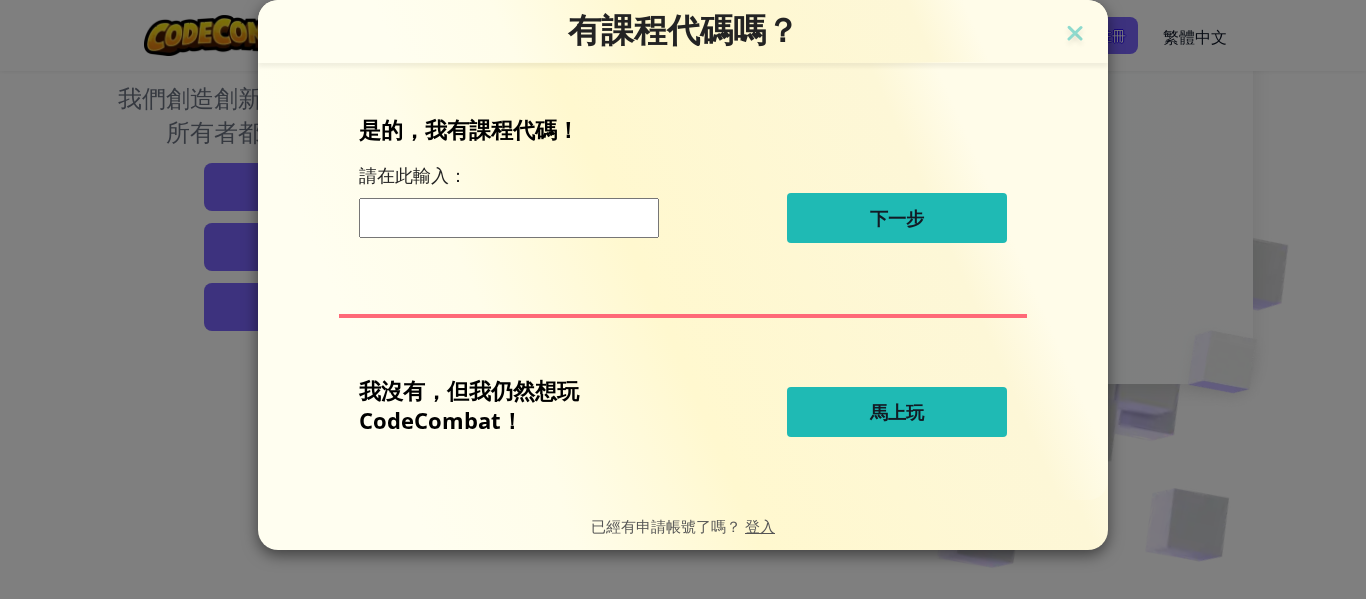 click on "馬上玩" at bounding box center (897, 412) 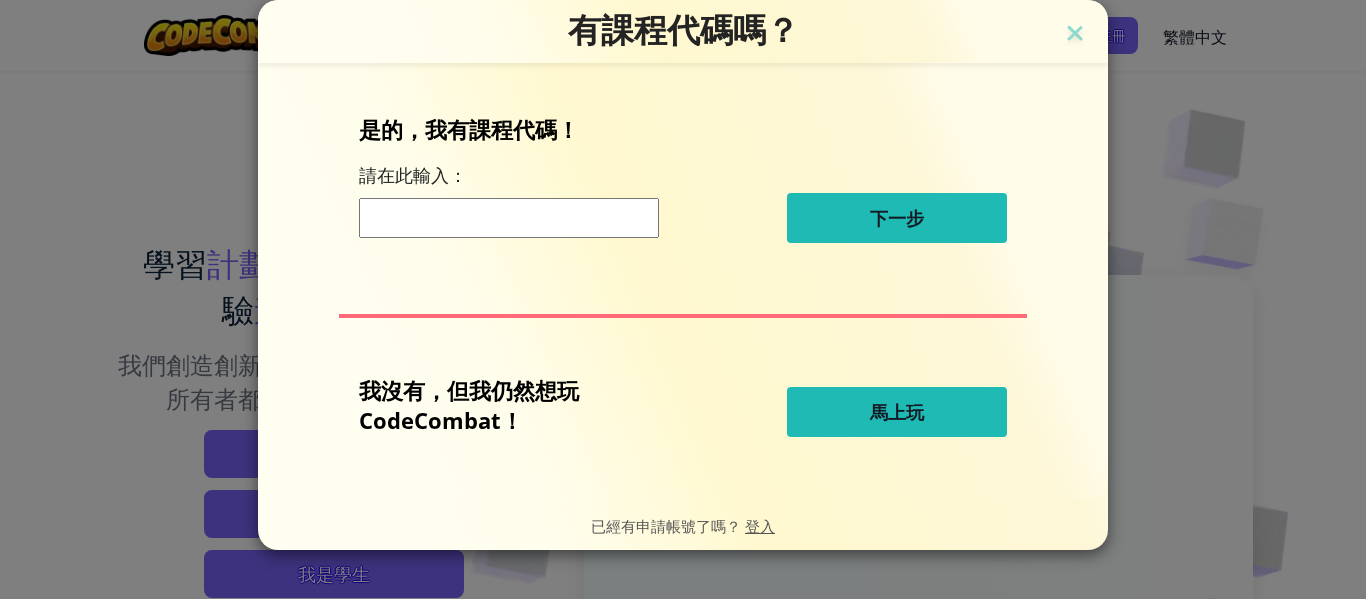 click on "馬上玩" at bounding box center [897, 412] 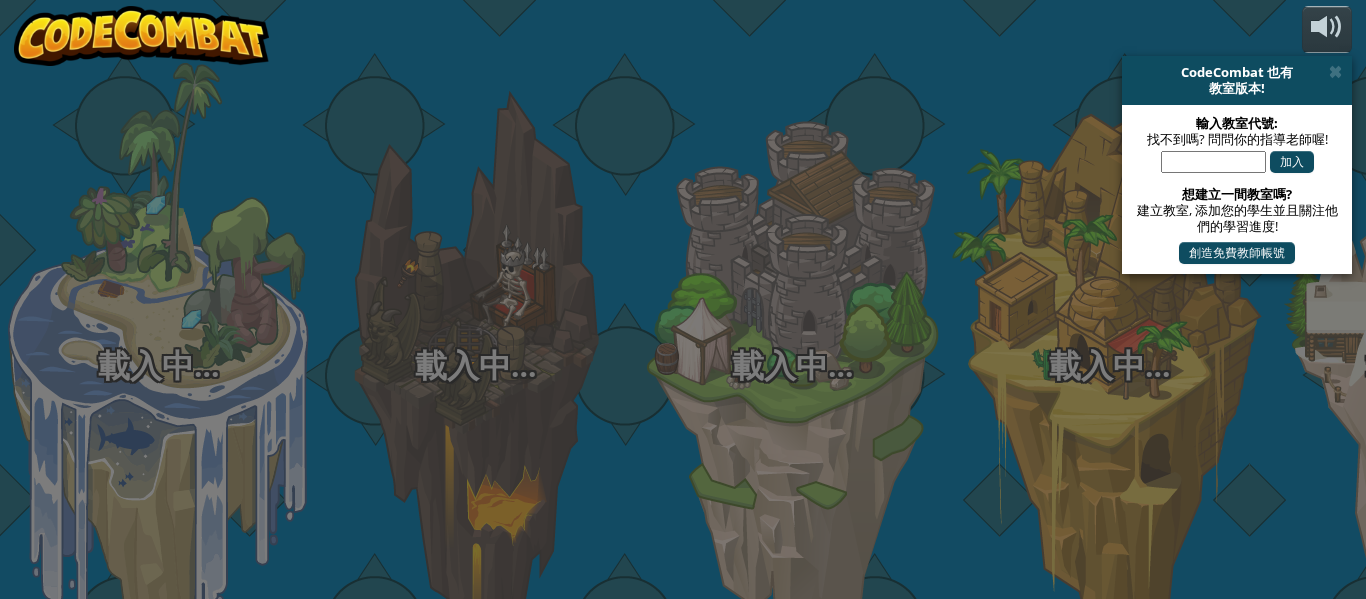 click on "載入中… 載入中… 載入中… 載入中… 載入中… 載入中… 載入中…" at bounding box center (683, 299) 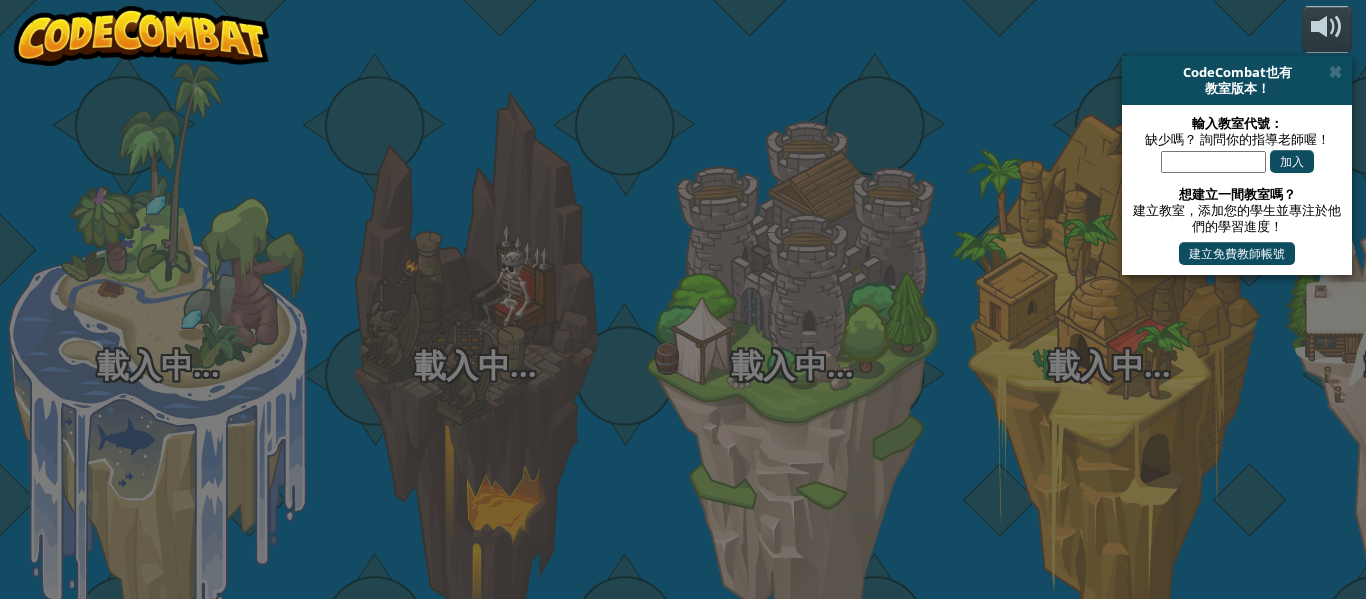 select on "zh-HANT" 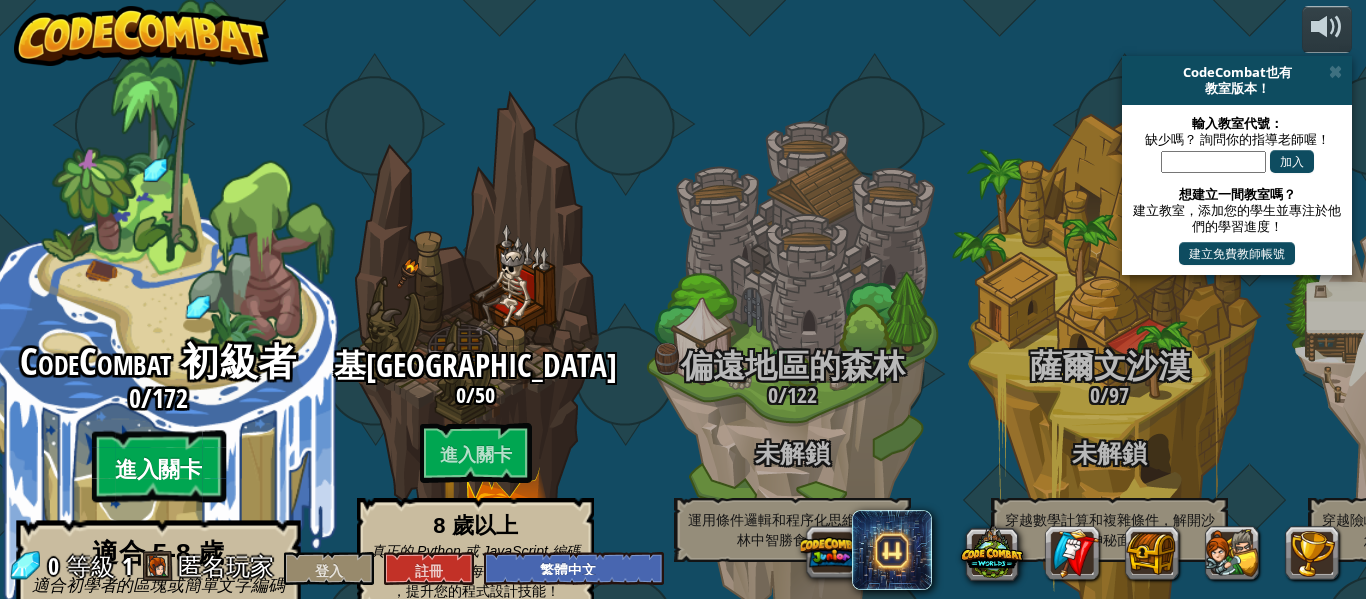click on "進入關卡" at bounding box center [158, 467] 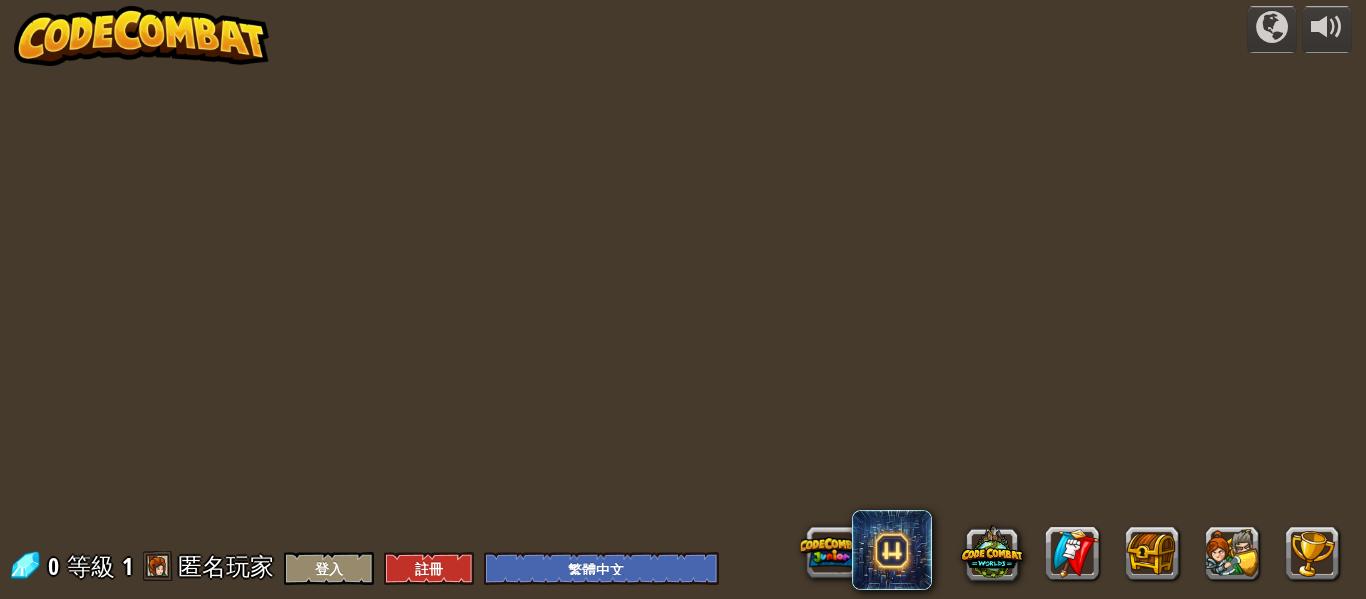 select on "zh-HANT" 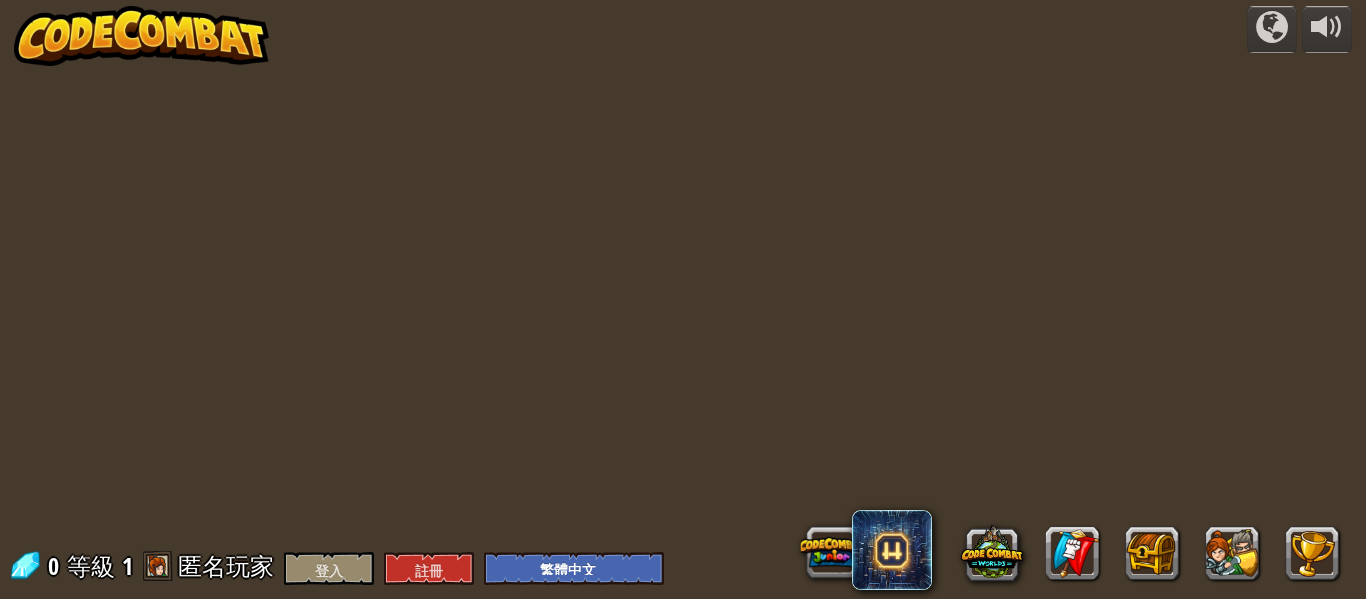 select on "zh-HANT" 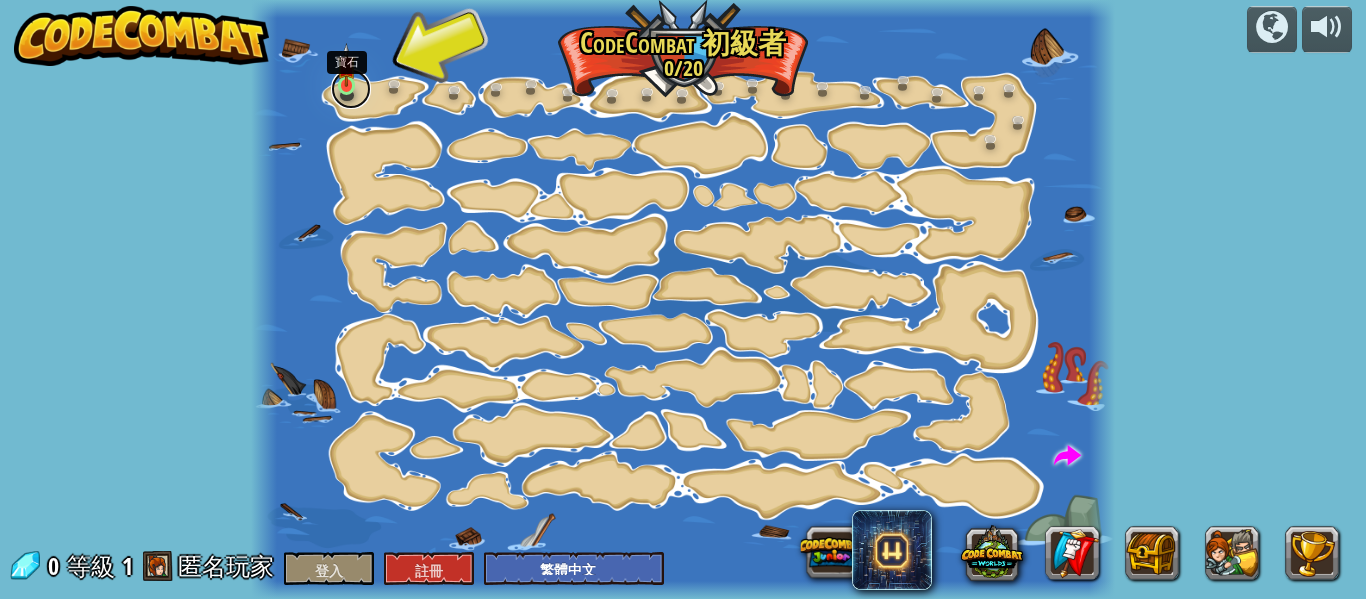 click at bounding box center (351, 89) 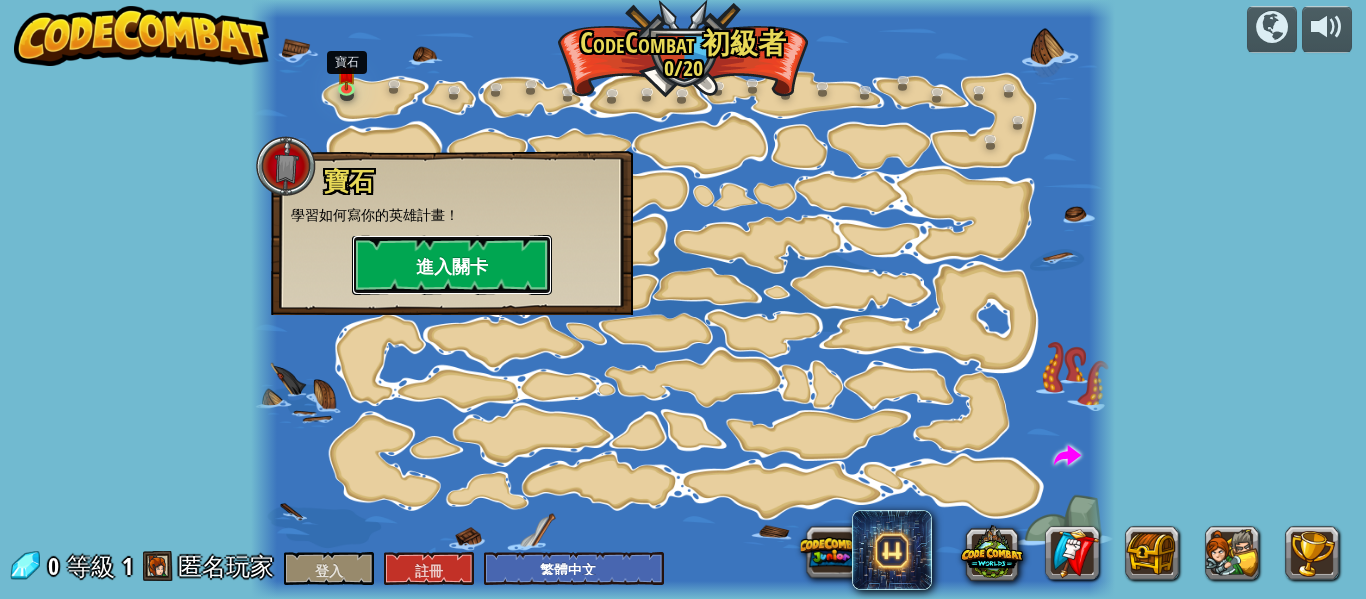 click on "進入關卡" at bounding box center (452, 265) 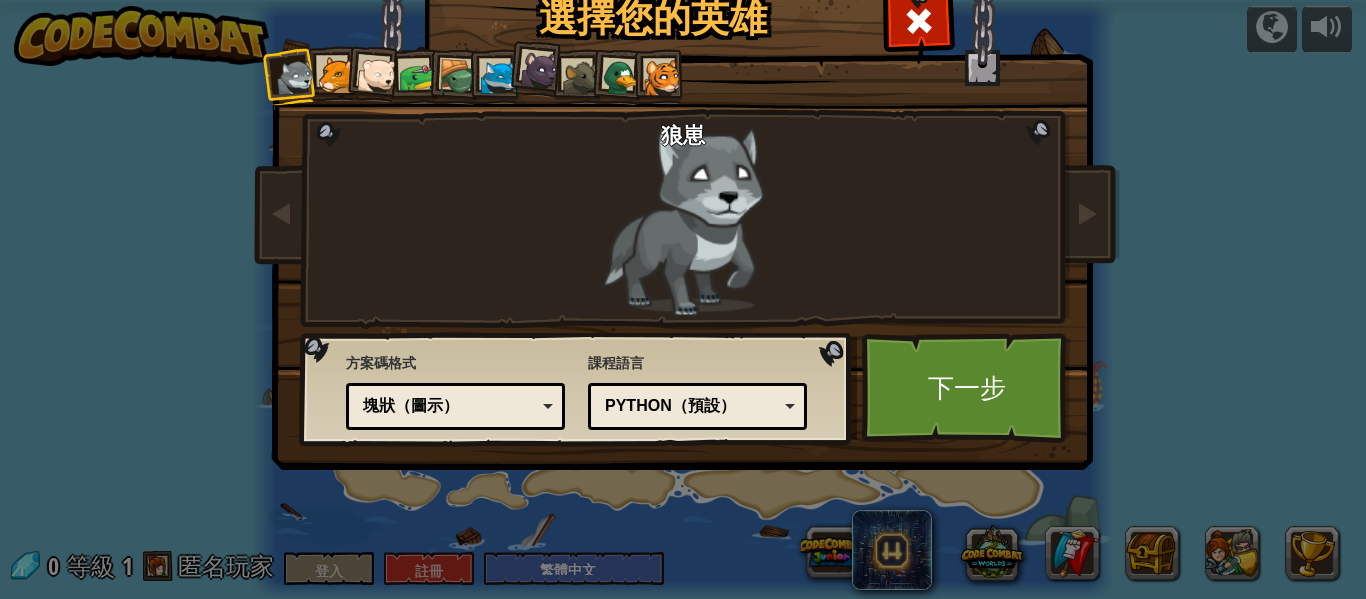 drag, startPoint x: 347, startPoint y: 71, endPoint x: 368, endPoint y: 71, distance: 21 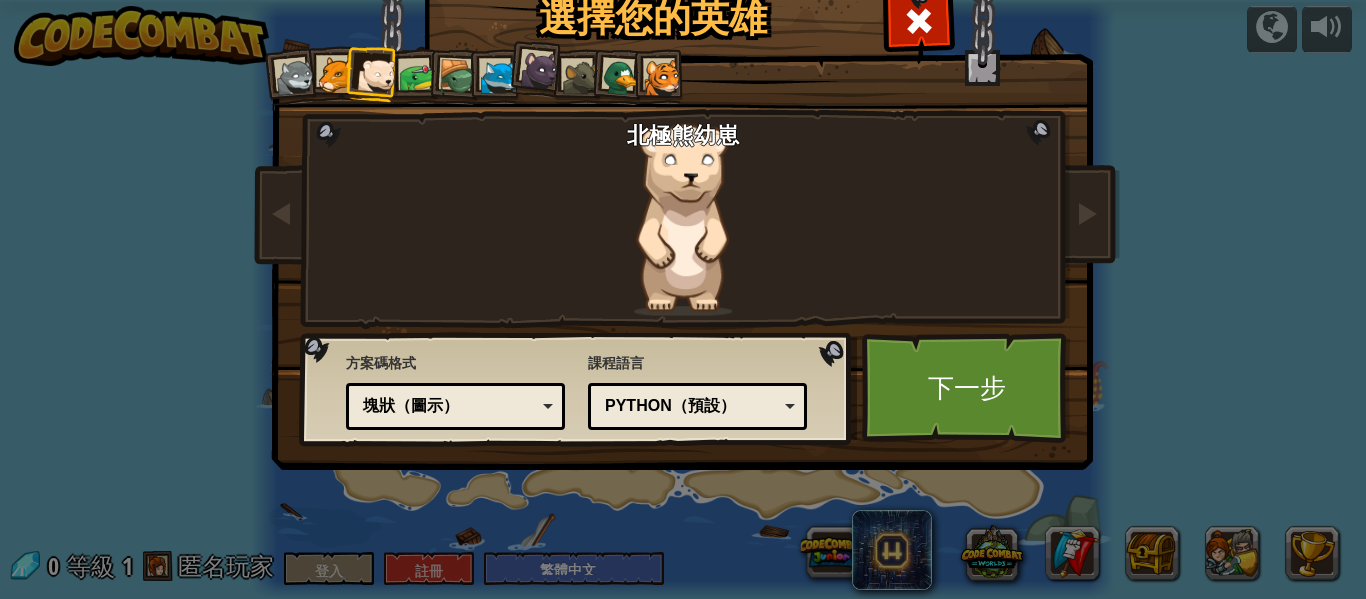 click at bounding box center (377, 76) 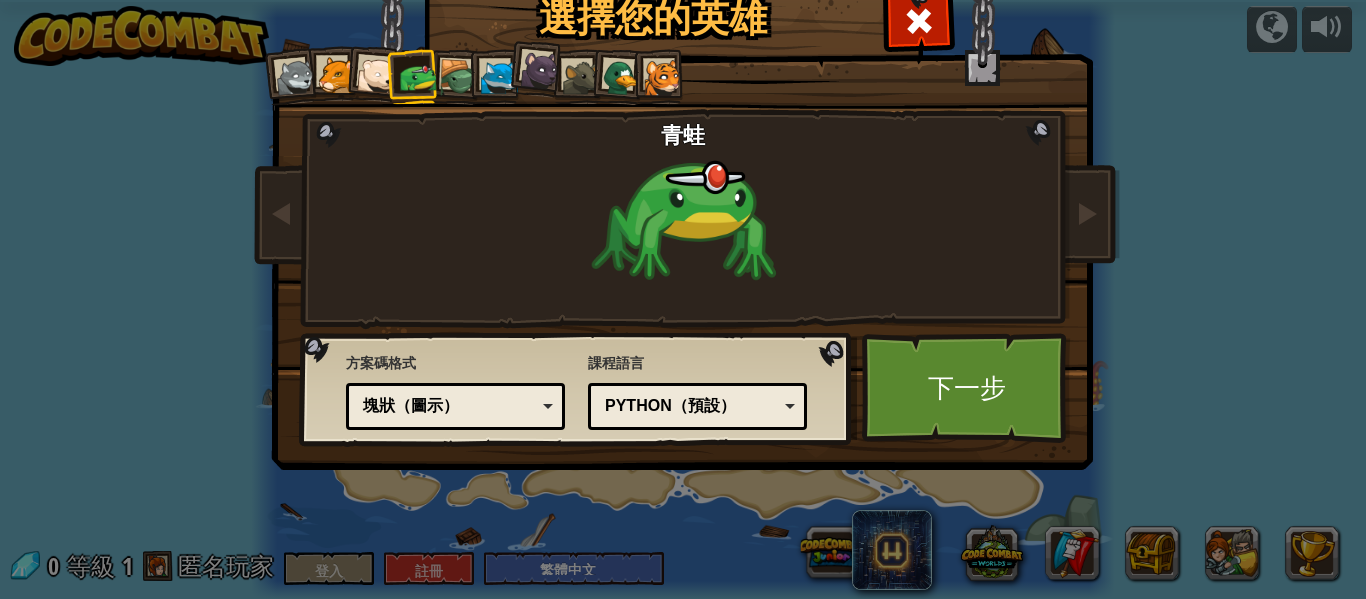 click at bounding box center (458, 78) 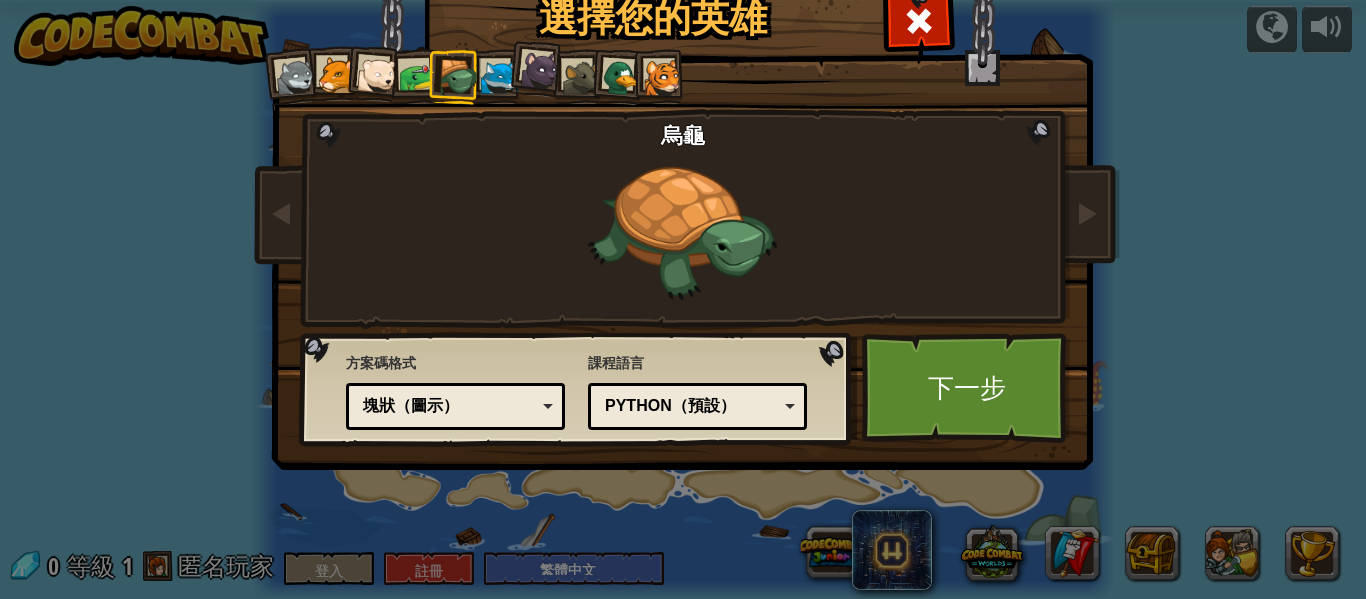 drag, startPoint x: 505, startPoint y: 85, endPoint x: 459, endPoint y: 109, distance: 51.884487 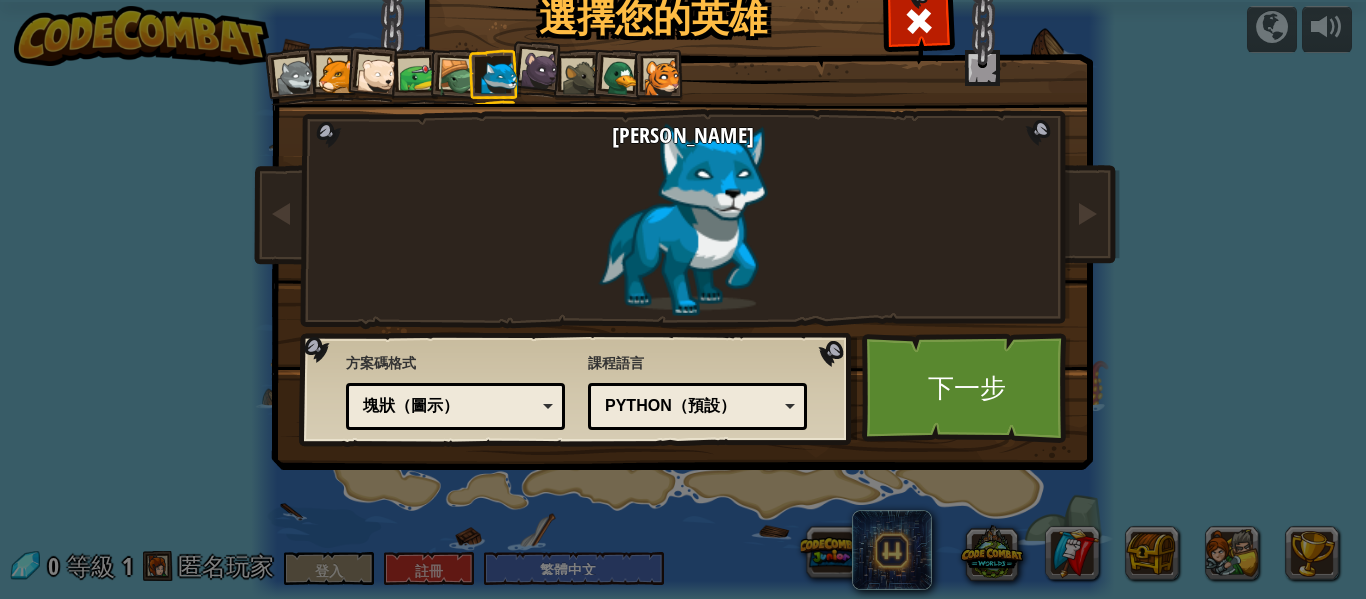 click at bounding box center [499, 78] 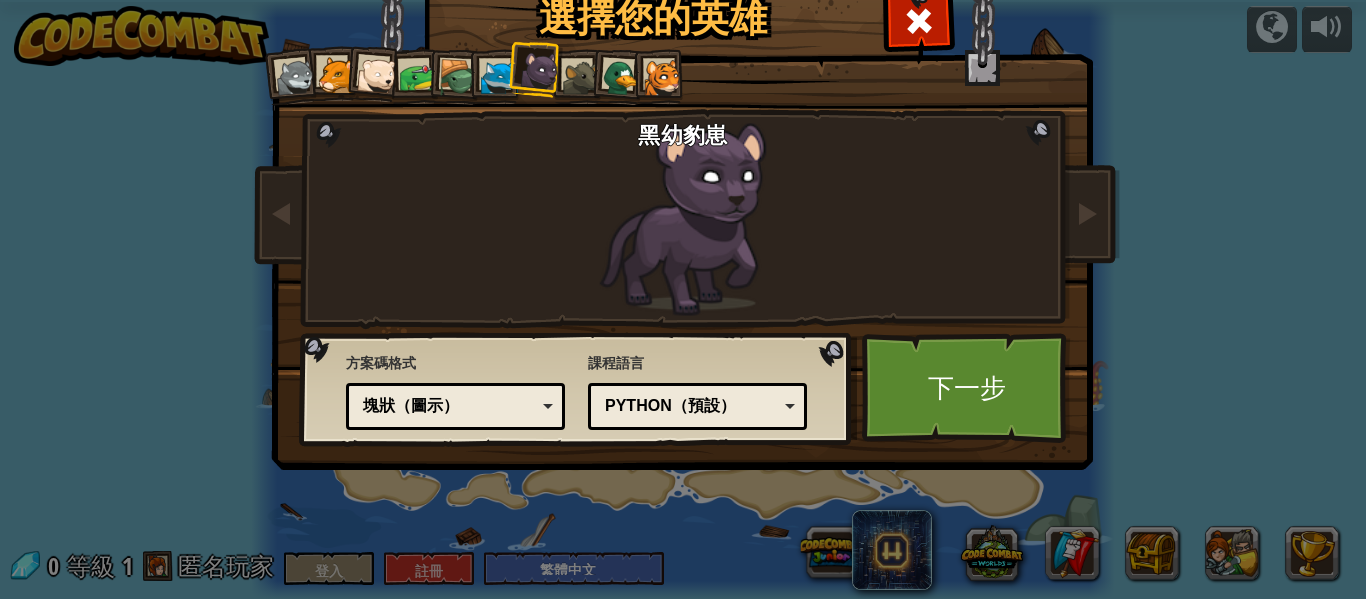 click at bounding box center [581, 78] 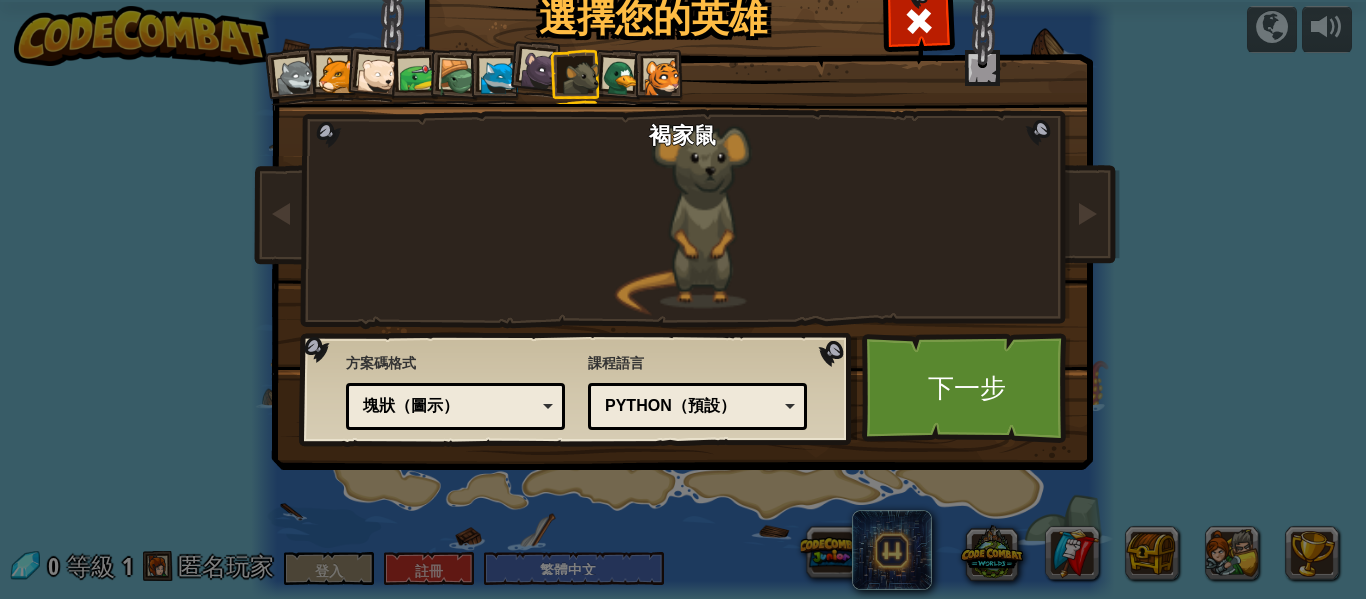 click at bounding box center (621, 78) 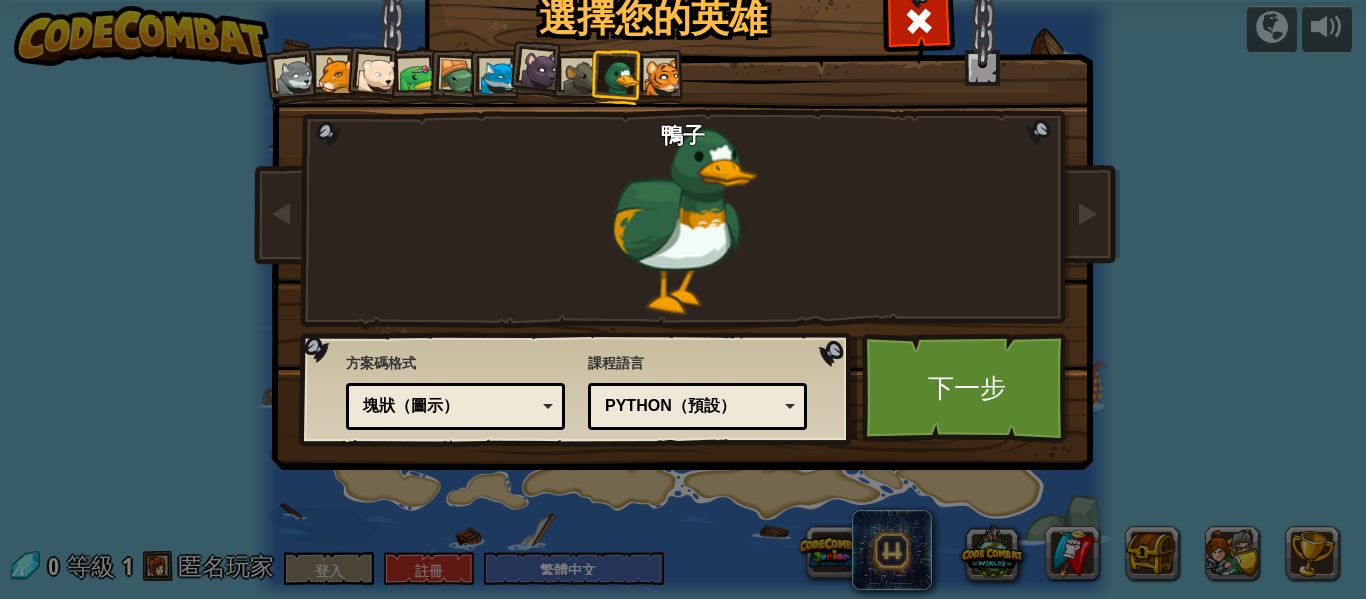 click at bounding box center (662, 78) 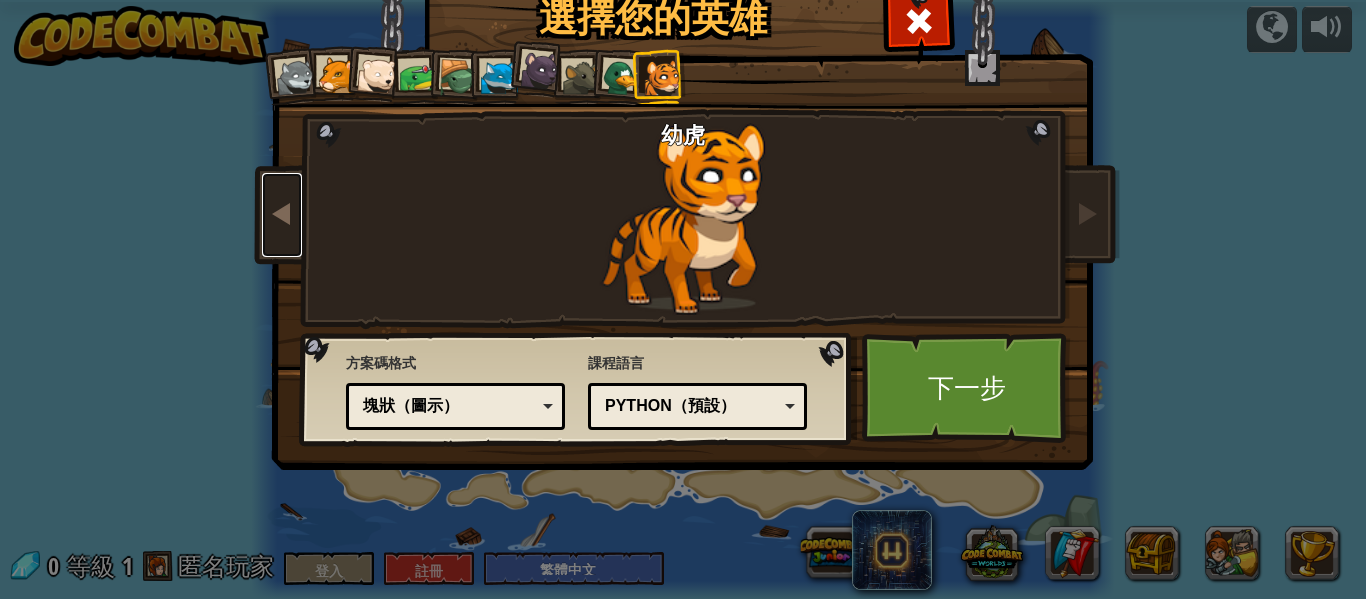 click at bounding box center (282, 213) 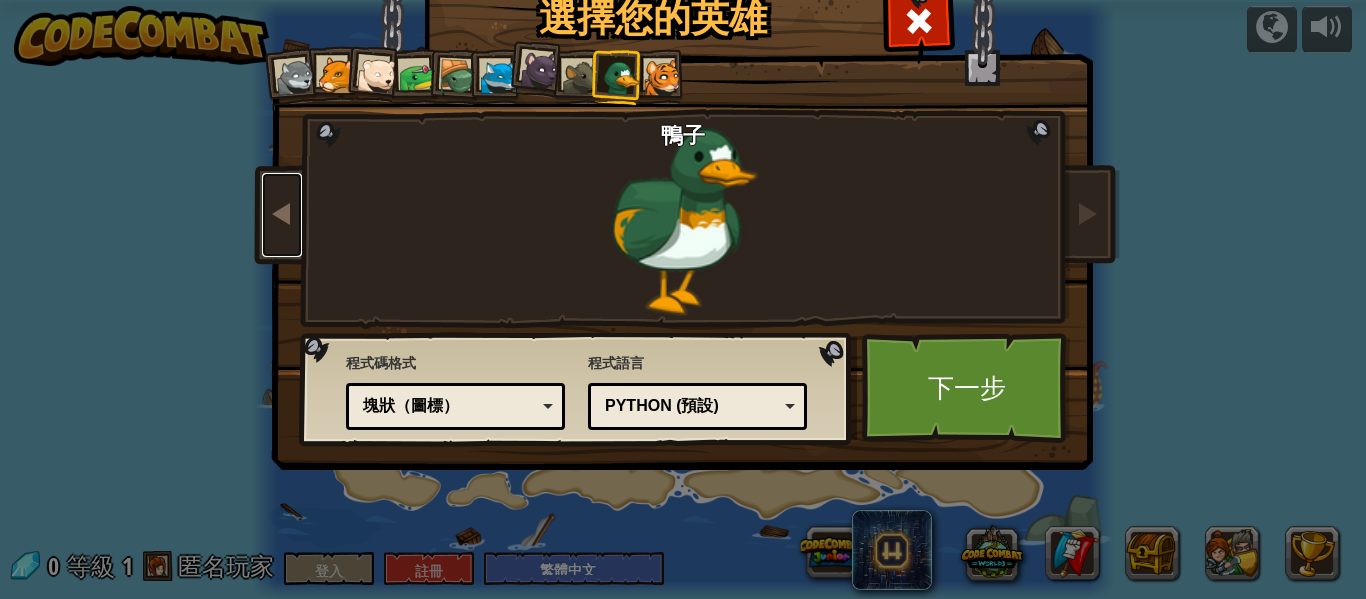 click at bounding box center [282, 213] 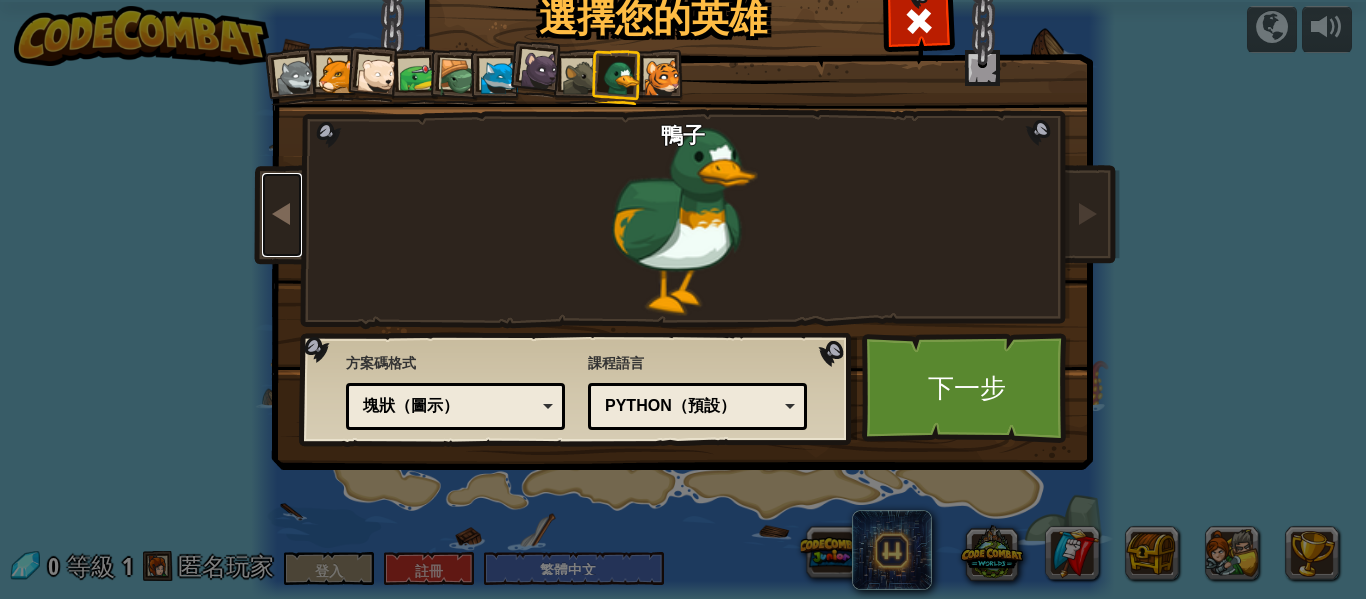 click at bounding box center (282, 213) 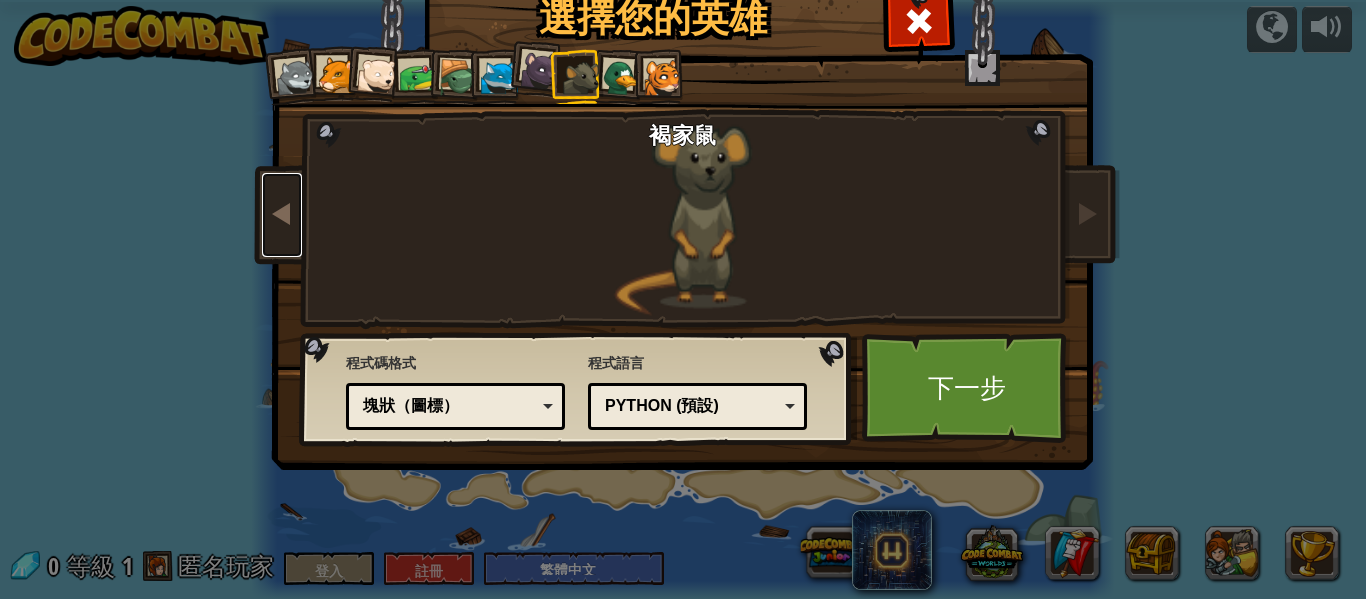 click at bounding box center (282, 213) 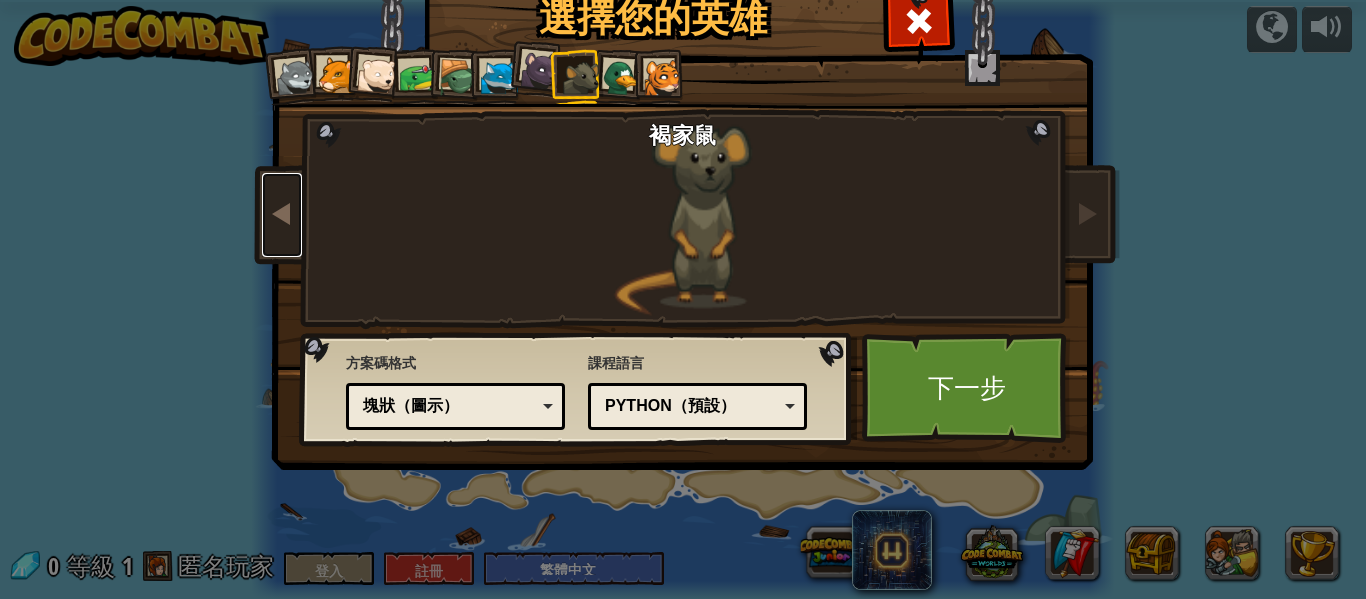 click at bounding box center (282, 213) 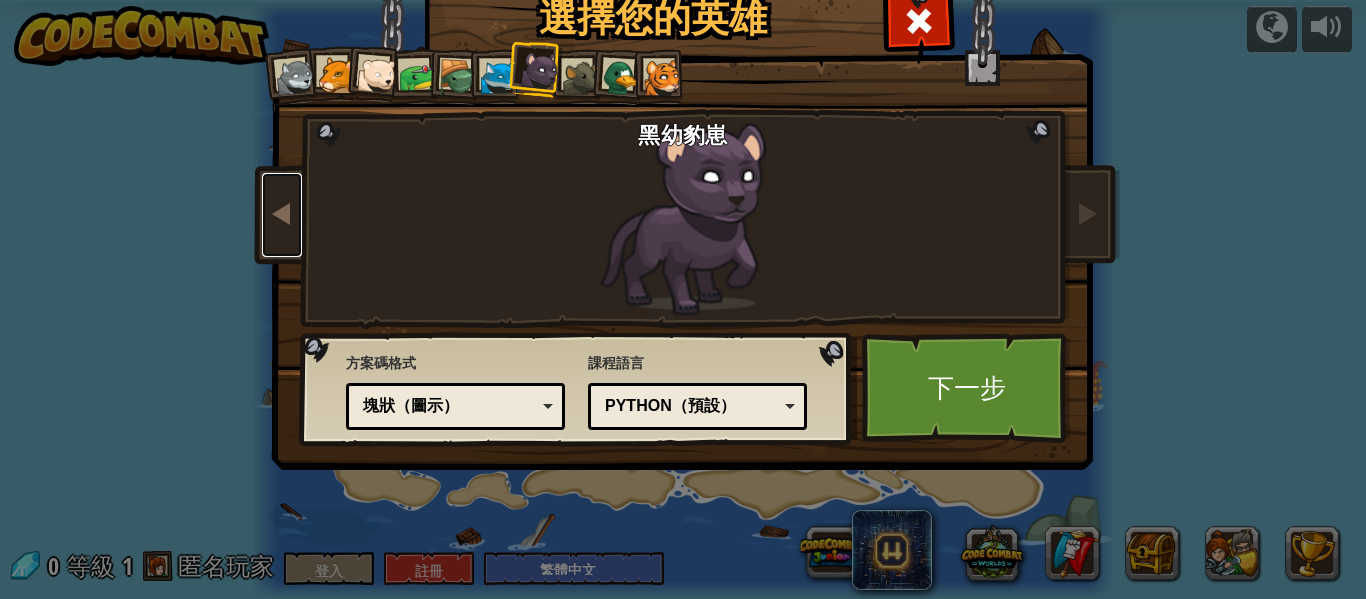 click at bounding box center [282, 213] 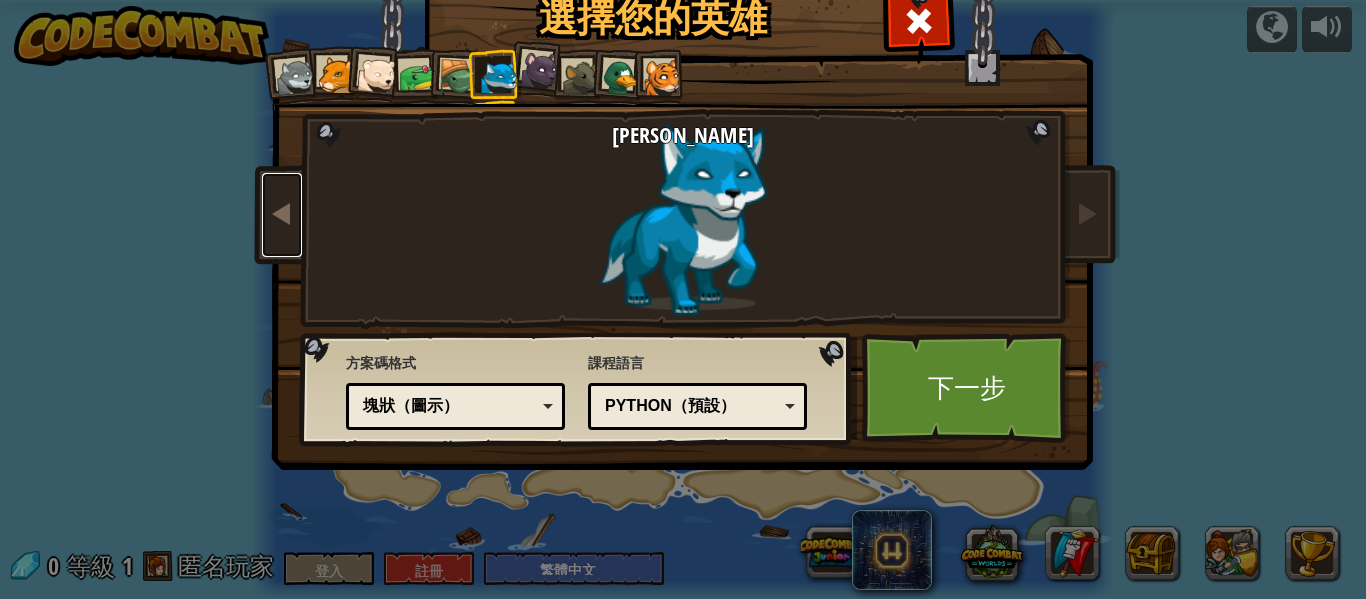 click at bounding box center [282, 213] 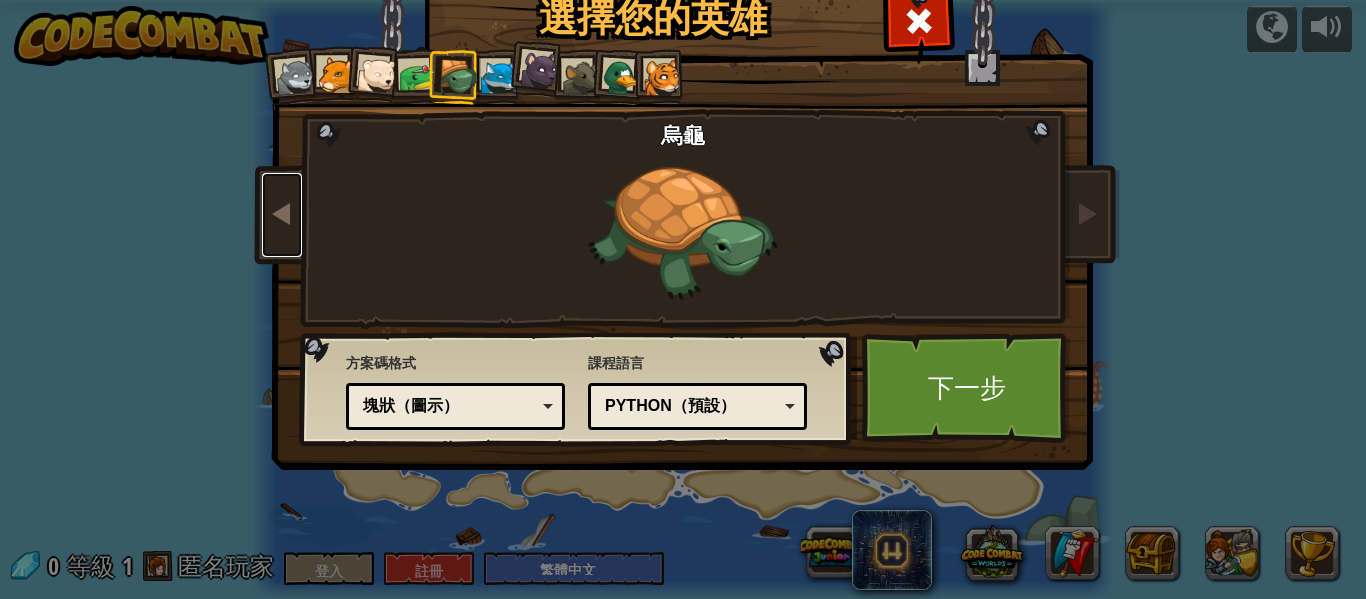 click at bounding box center (282, 213) 